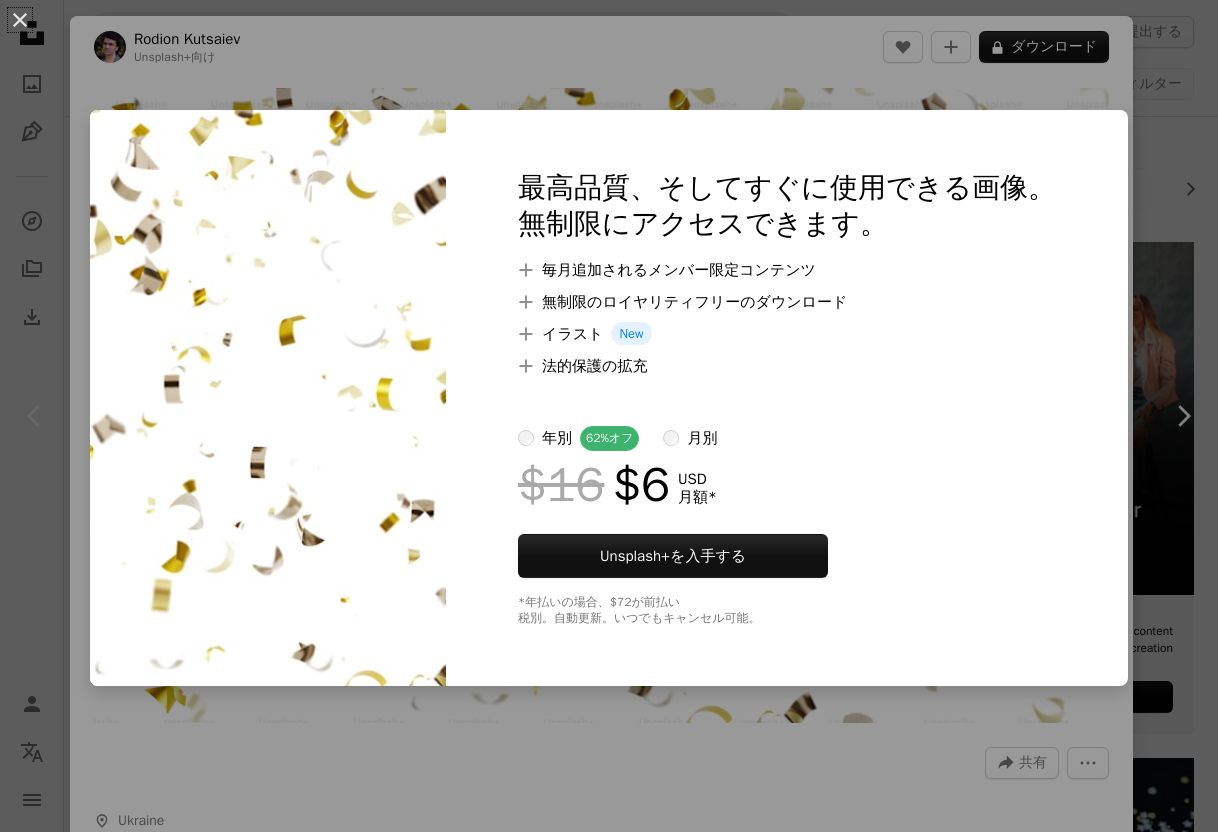 scroll, scrollTop: 257, scrollLeft: 0, axis: vertical 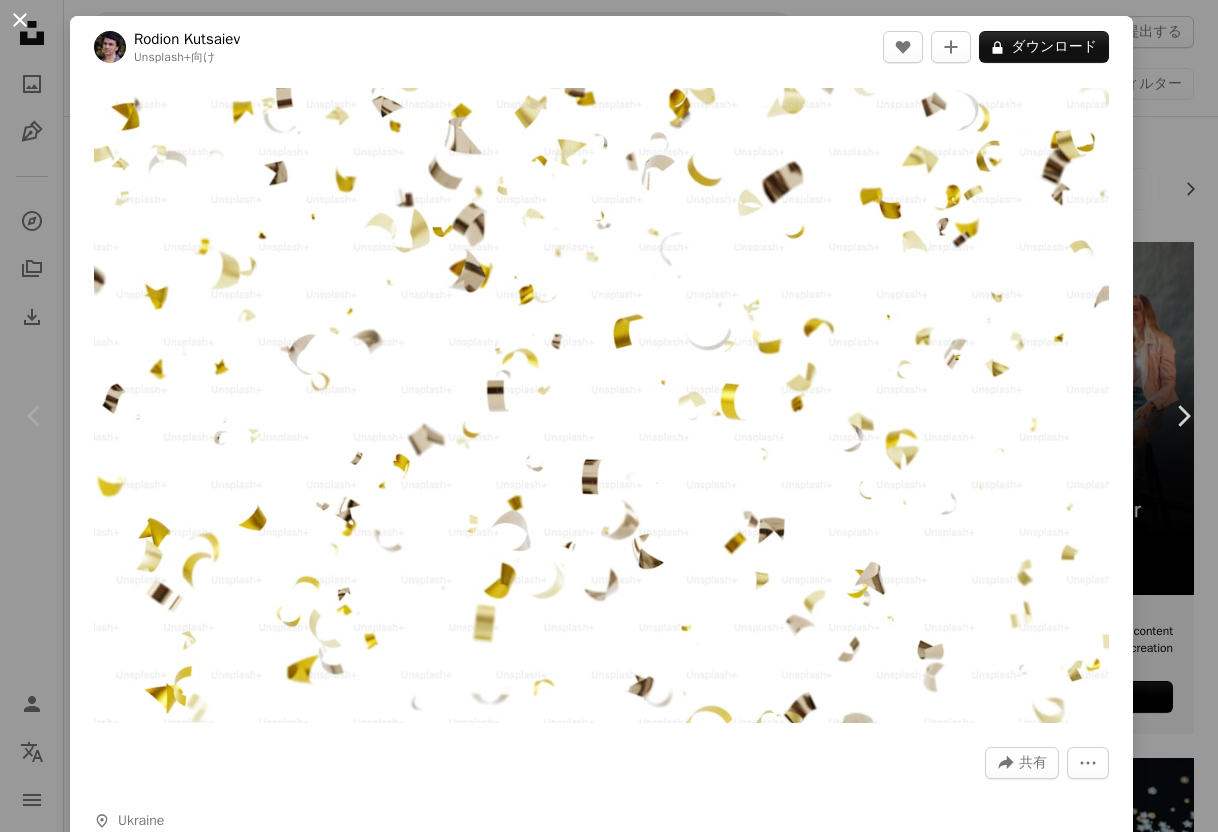 click on "An X shape" at bounding box center [20, 20] 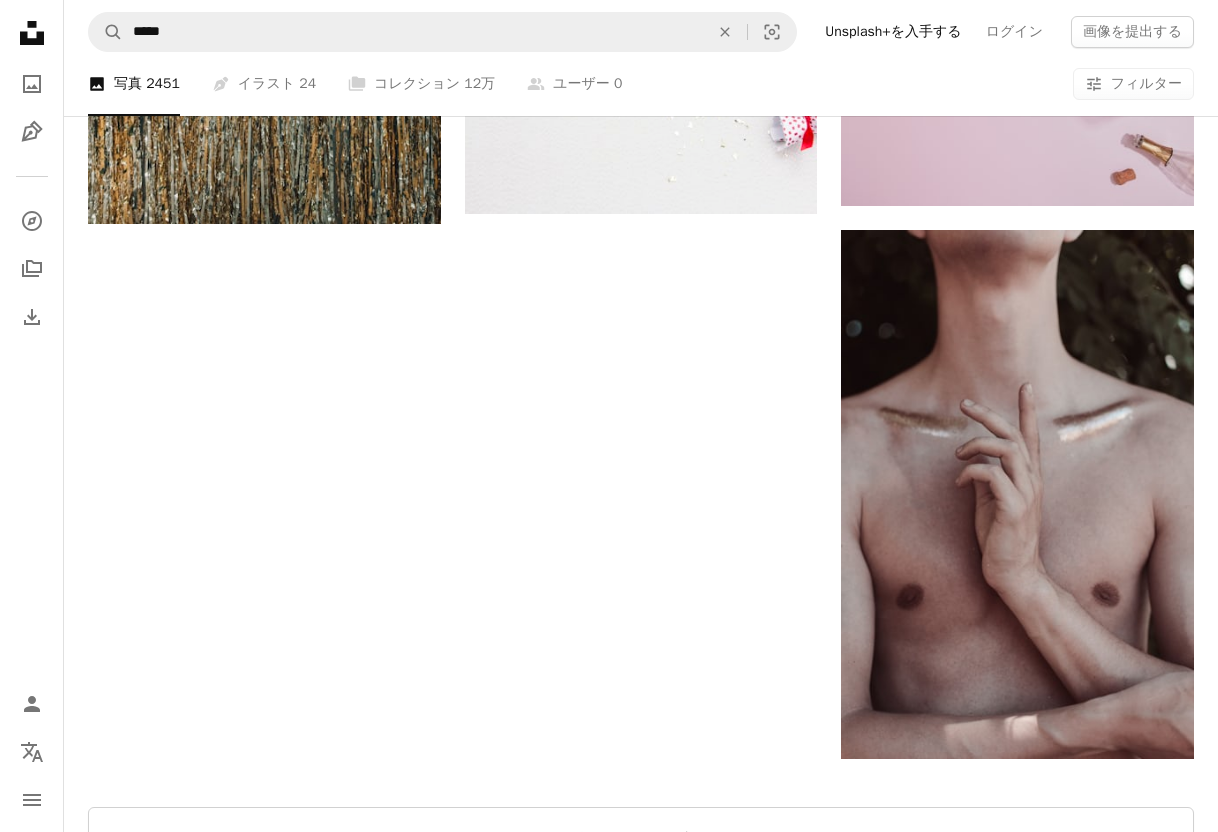 scroll, scrollTop: 2738, scrollLeft: 0, axis: vertical 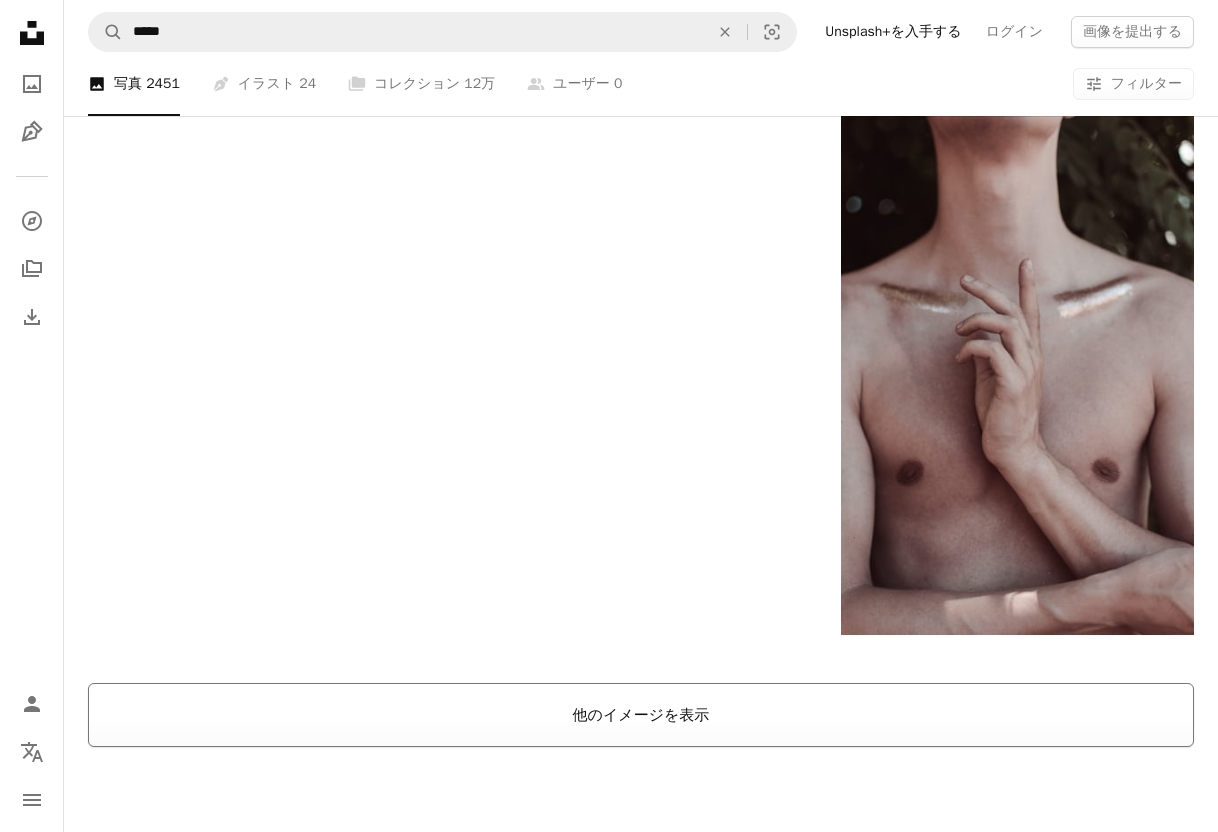 click on "他のイメージを表示" at bounding box center [641, 715] 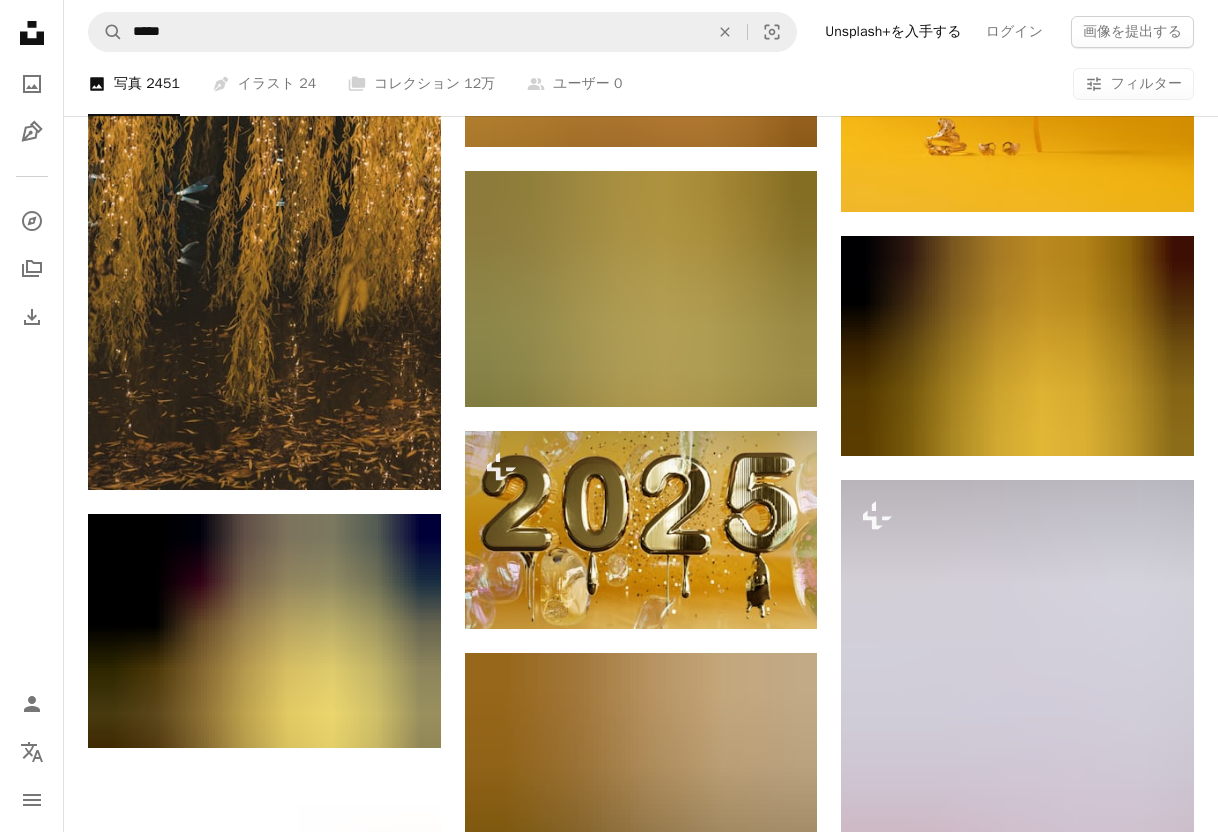 scroll, scrollTop: 22086, scrollLeft: 0, axis: vertical 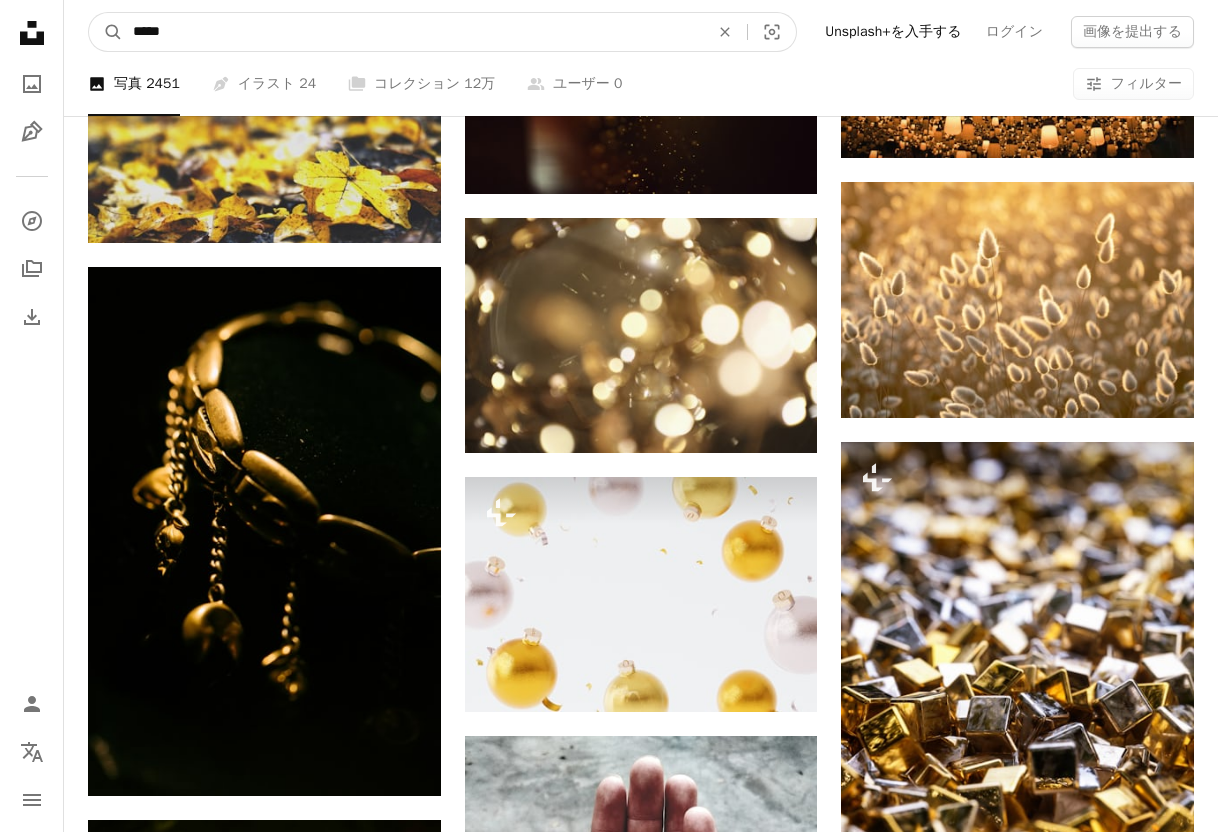 drag, startPoint x: 186, startPoint y: 35, endPoint x: 393, endPoint y: 39, distance: 207.03865 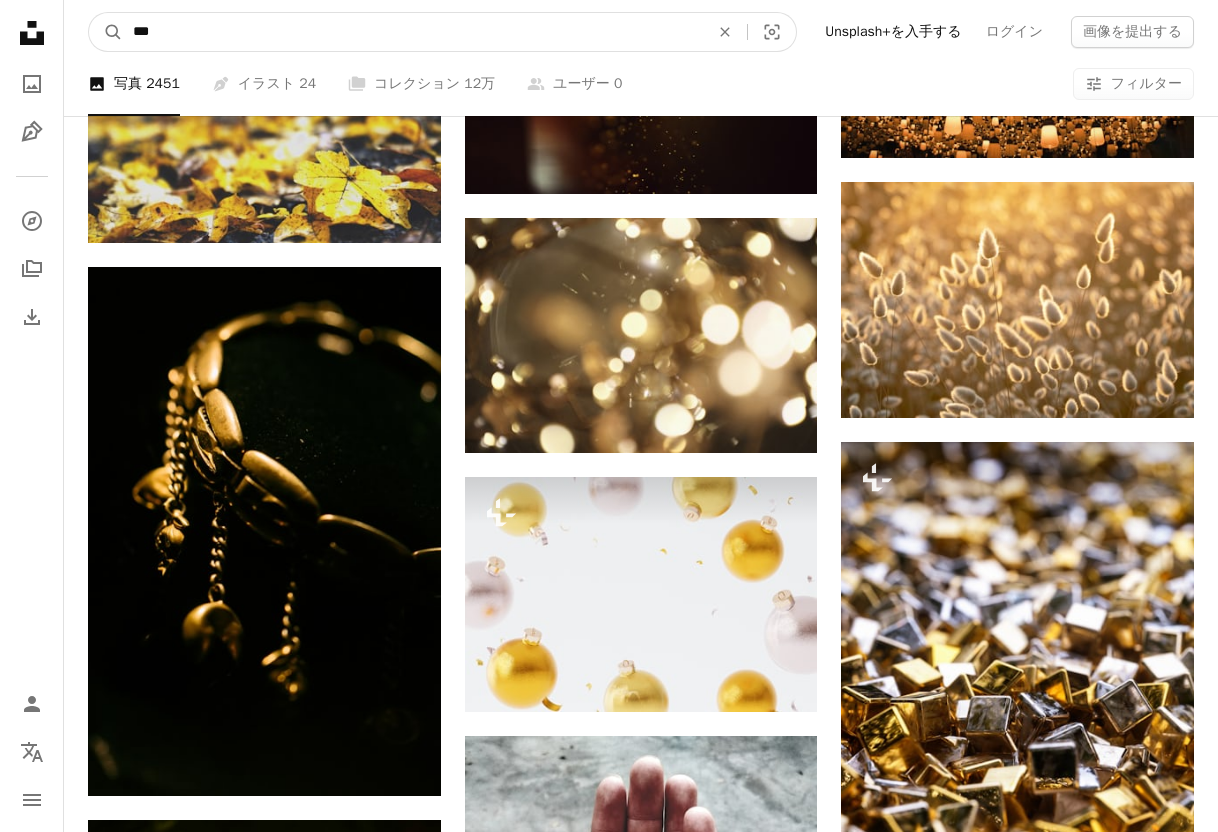type on "***" 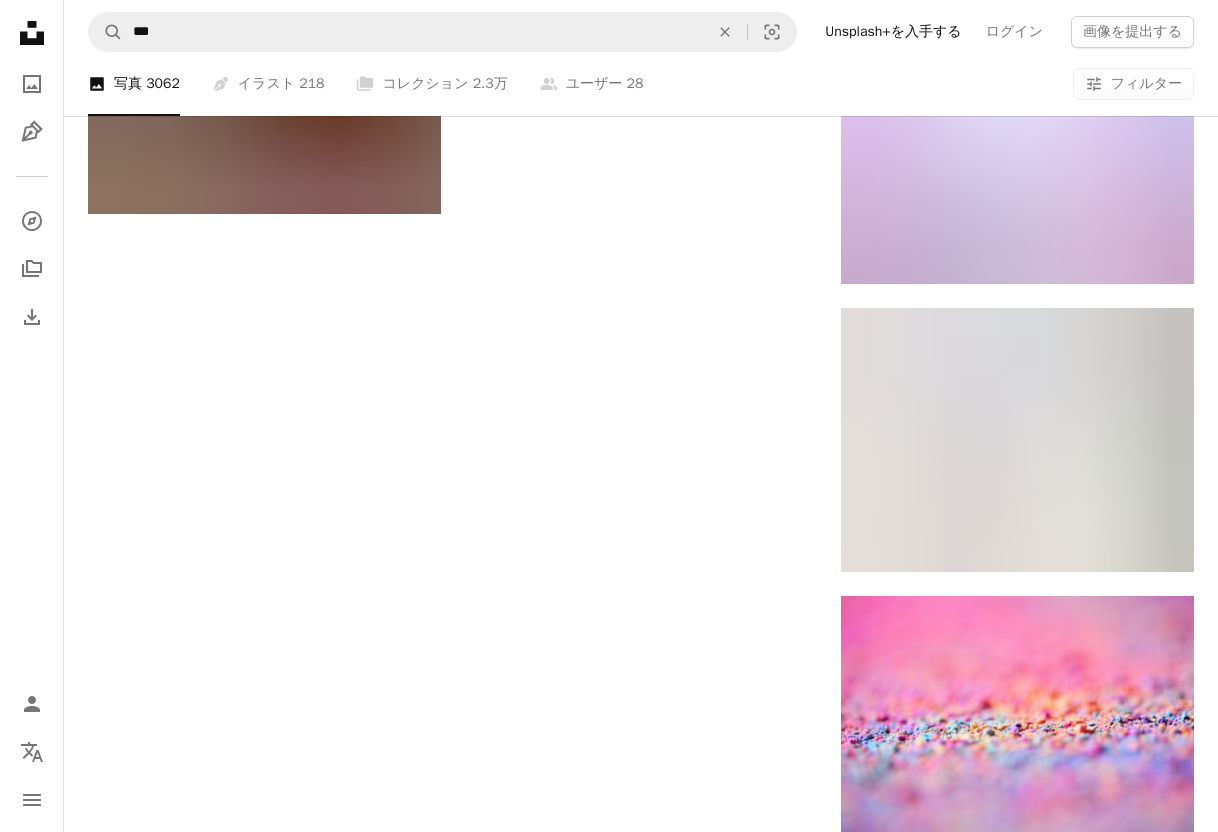 scroll, scrollTop: 0, scrollLeft: 0, axis: both 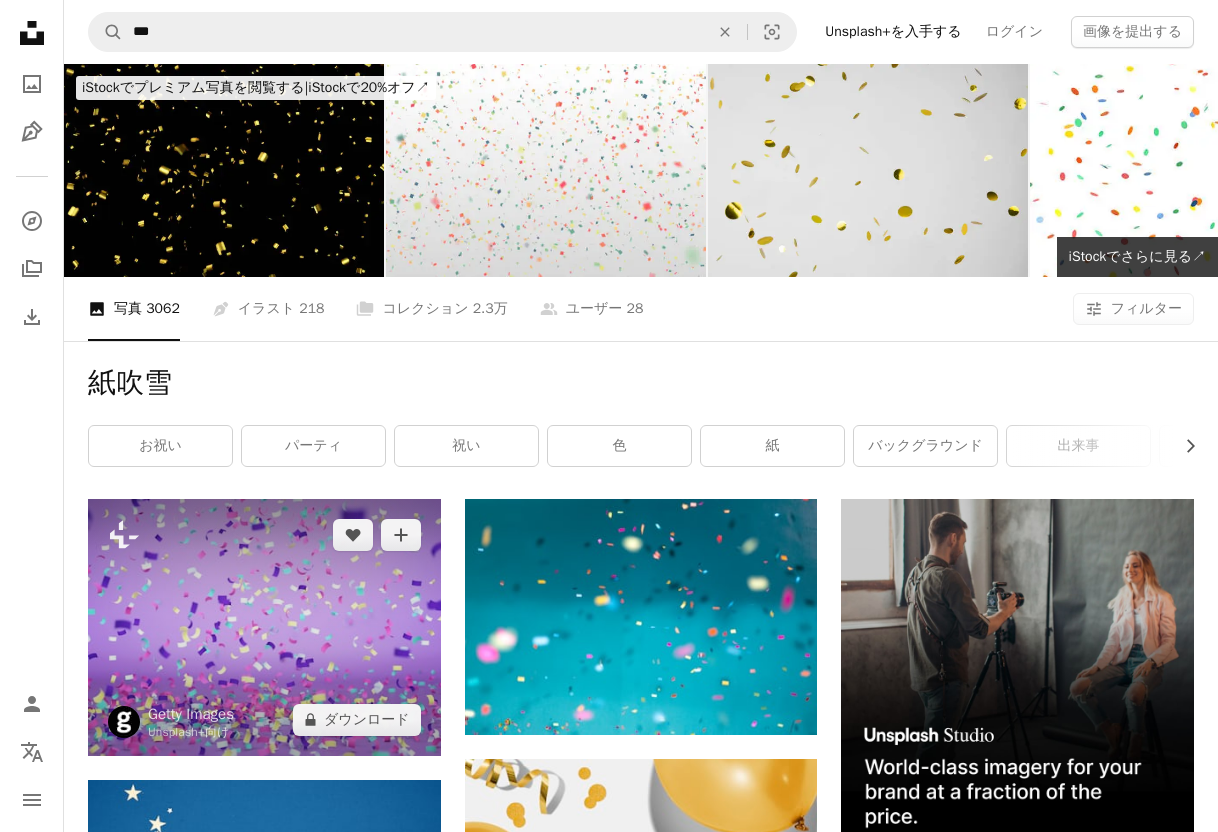 click at bounding box center [264, 627] 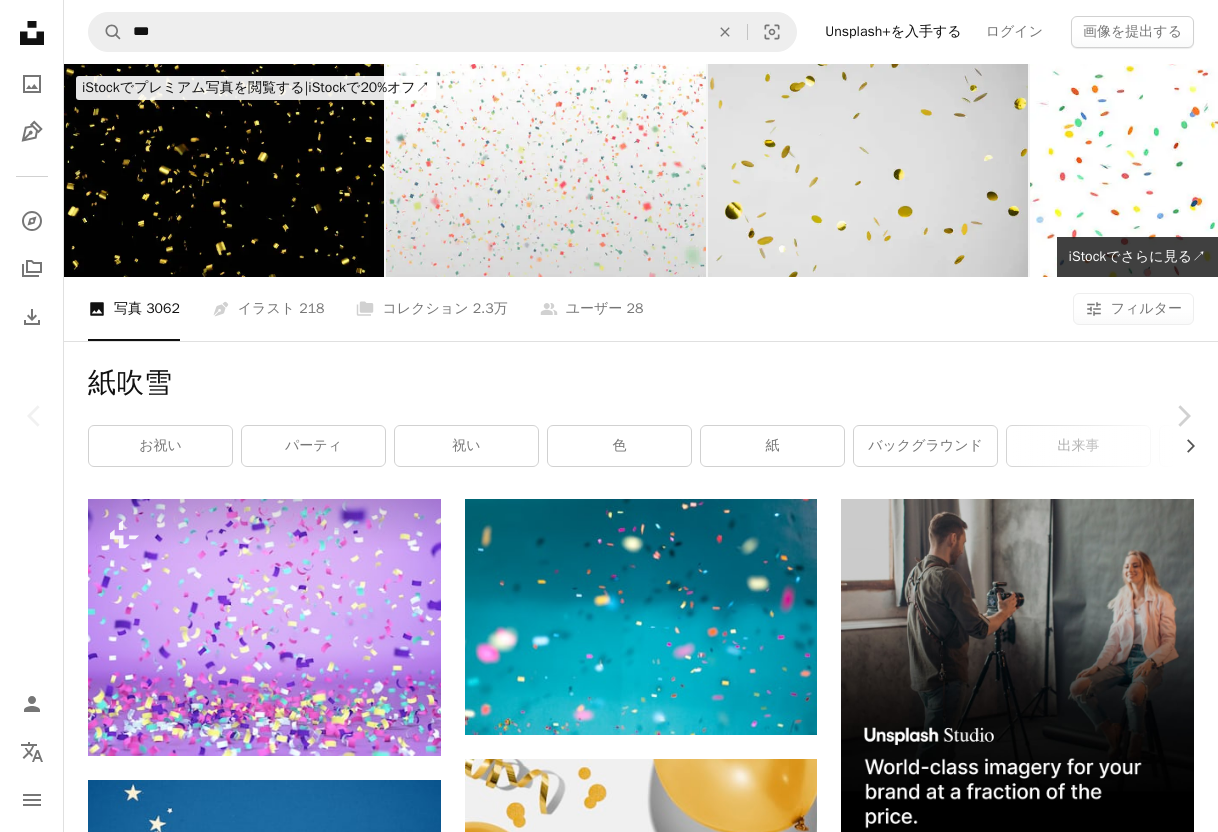 click on "An X shape" at bounding box center [20, 20] 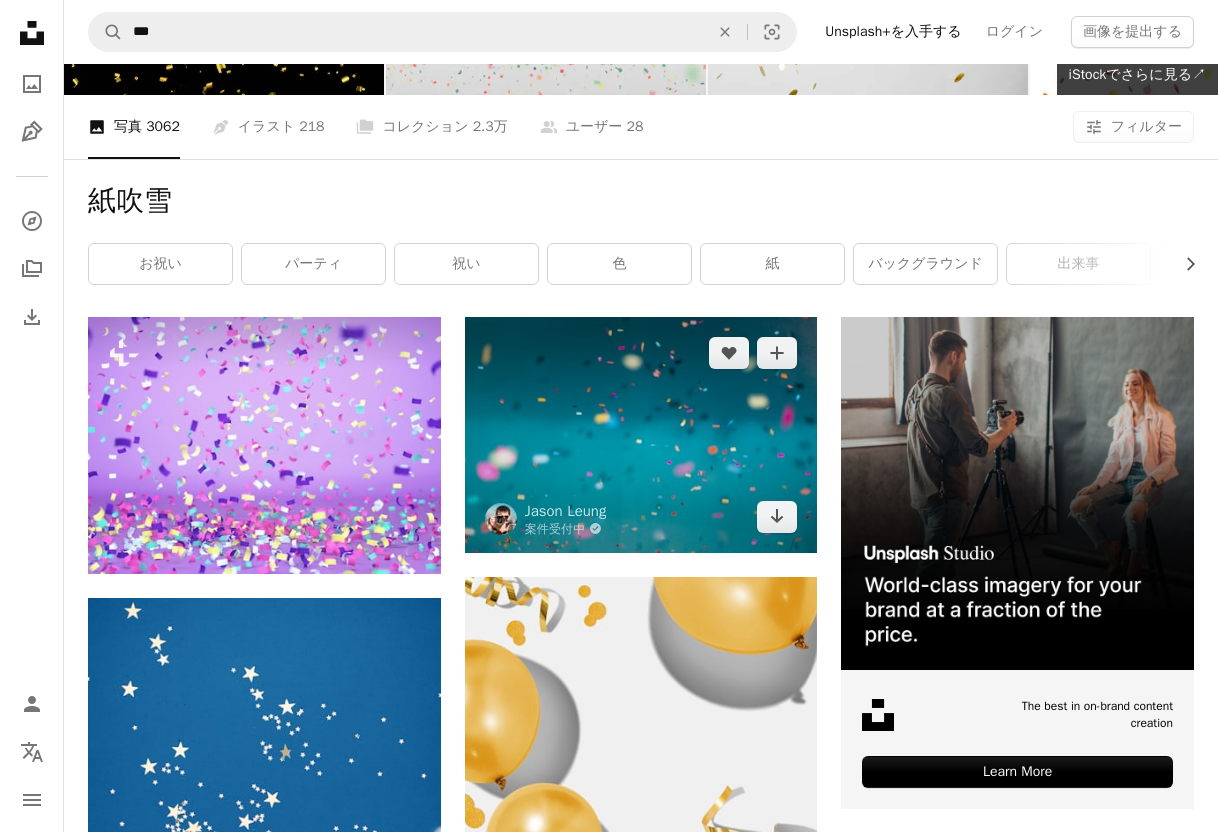 scroll, scrollTop: 181, scrollLeft: 0, axis: vertical 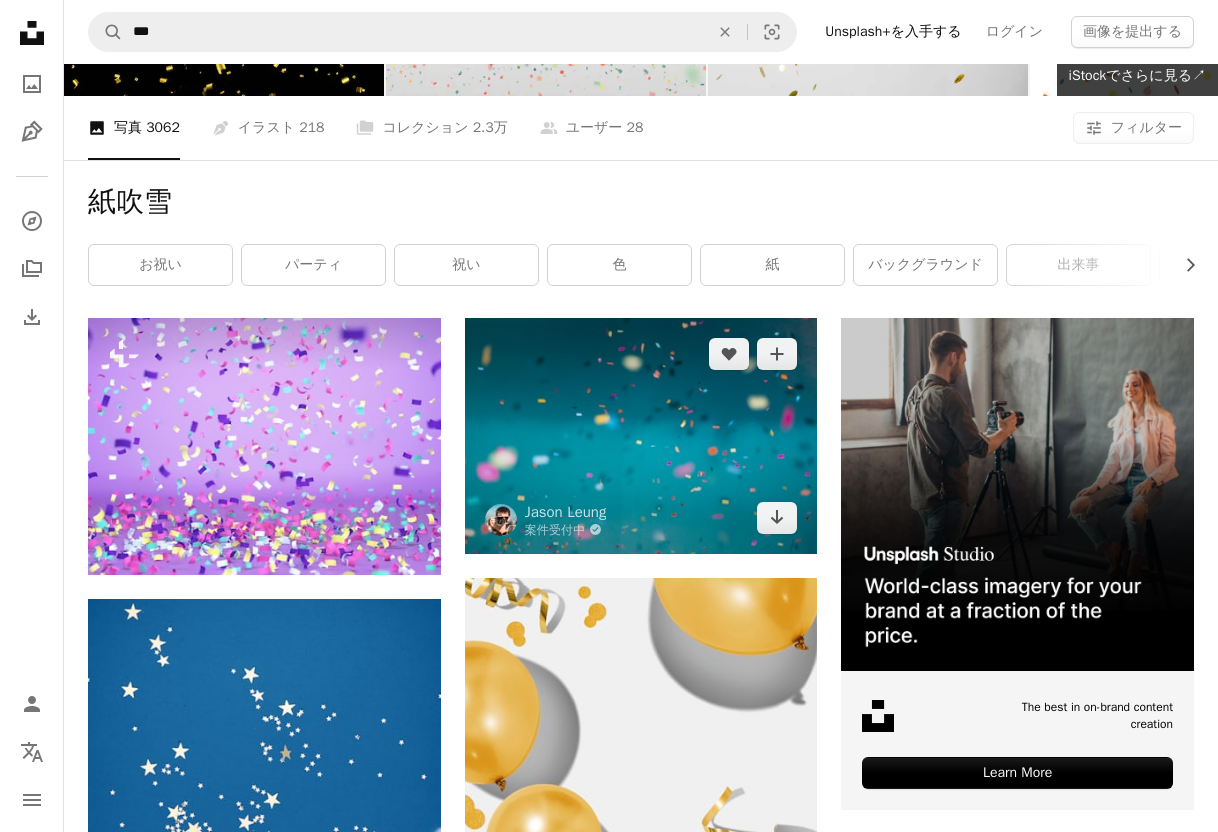 click at bounding box center [641, 435] 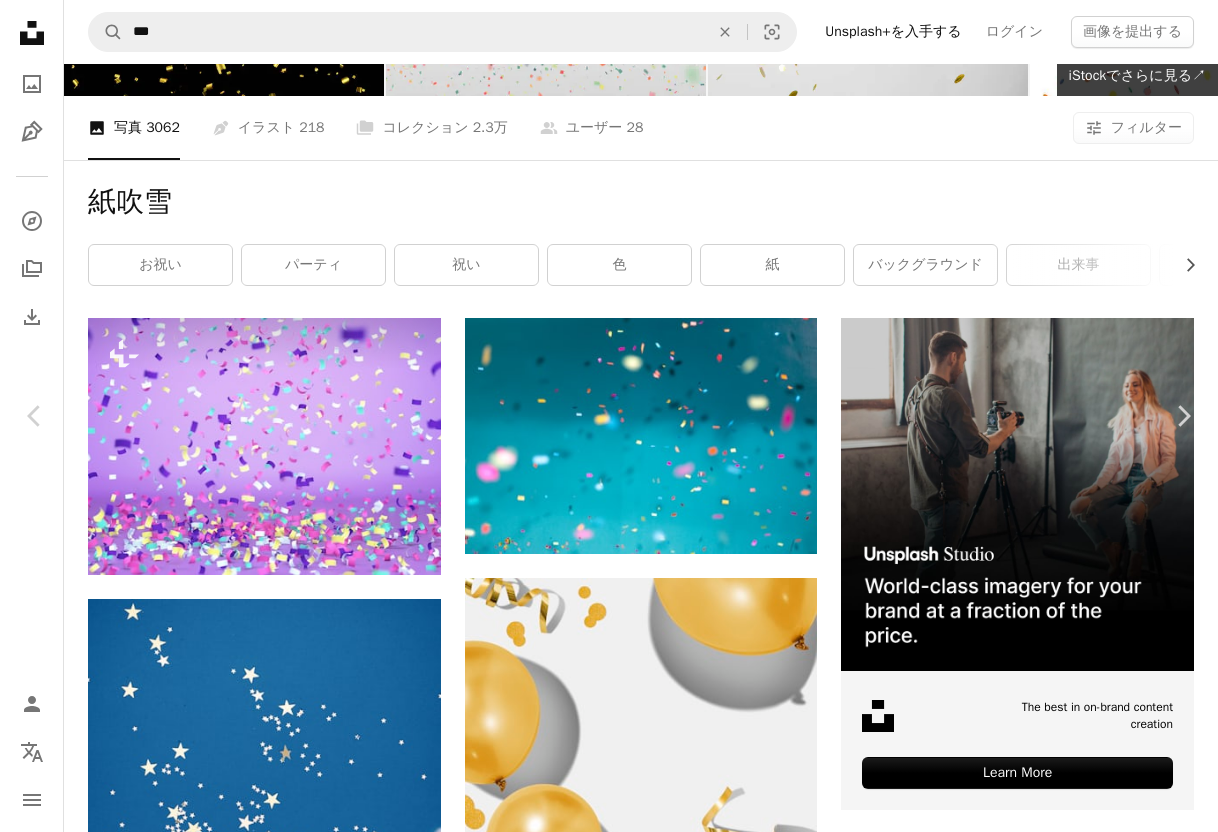type 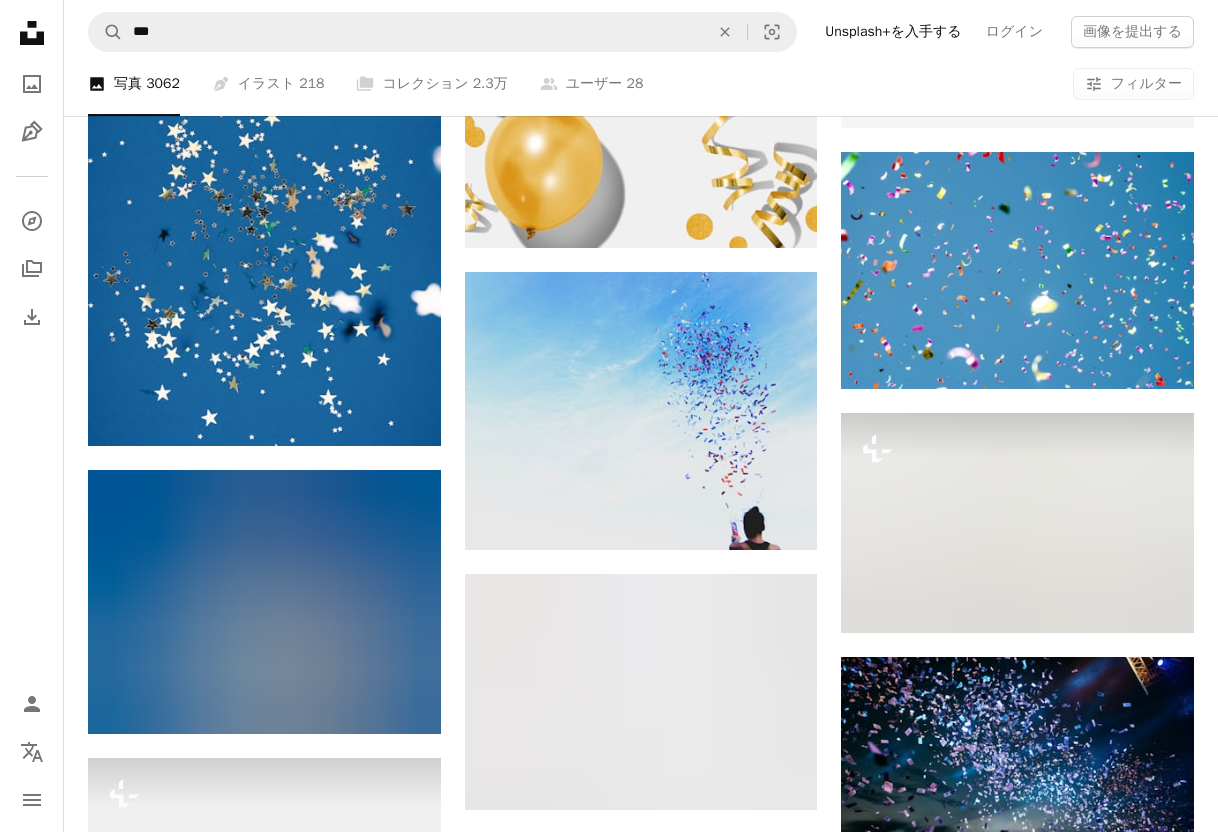 scroll, scrollTop: 873, scrollLeft: 0, axis: vertical 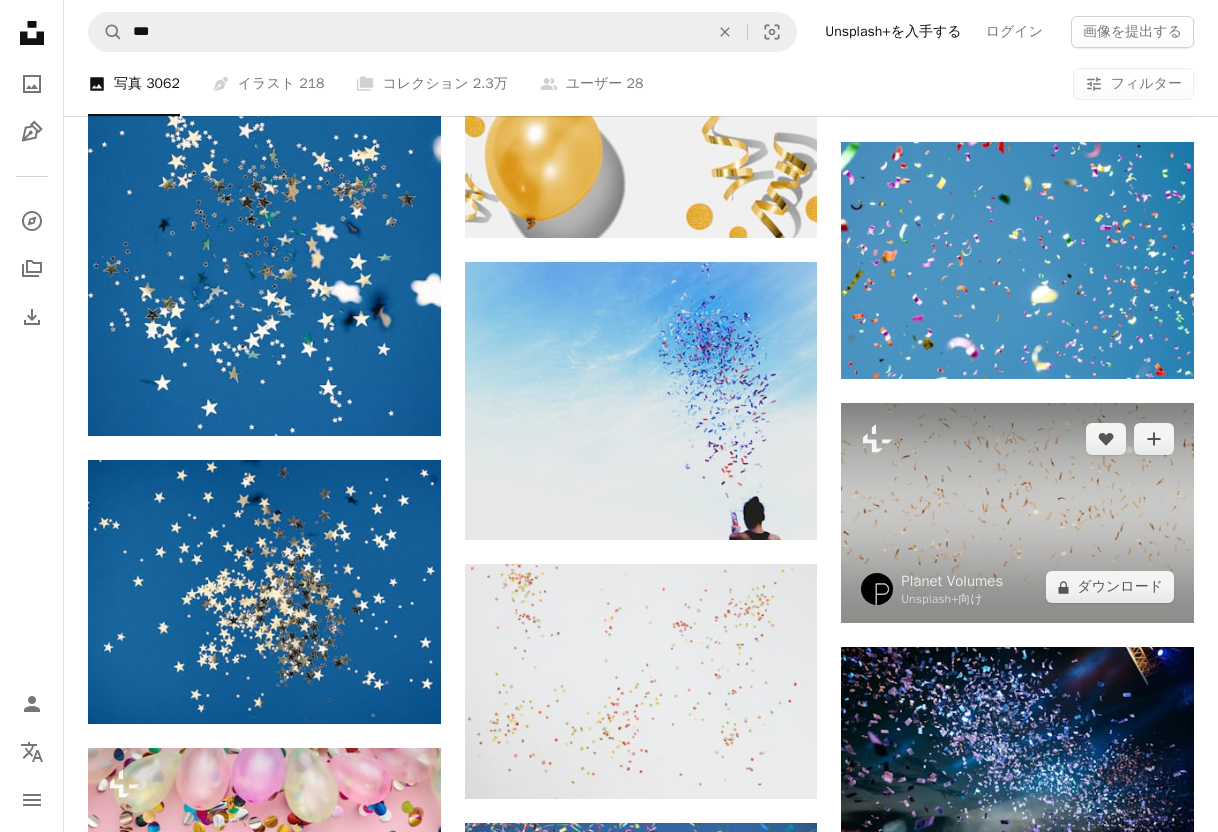 click at bounding box center [1017, 513] 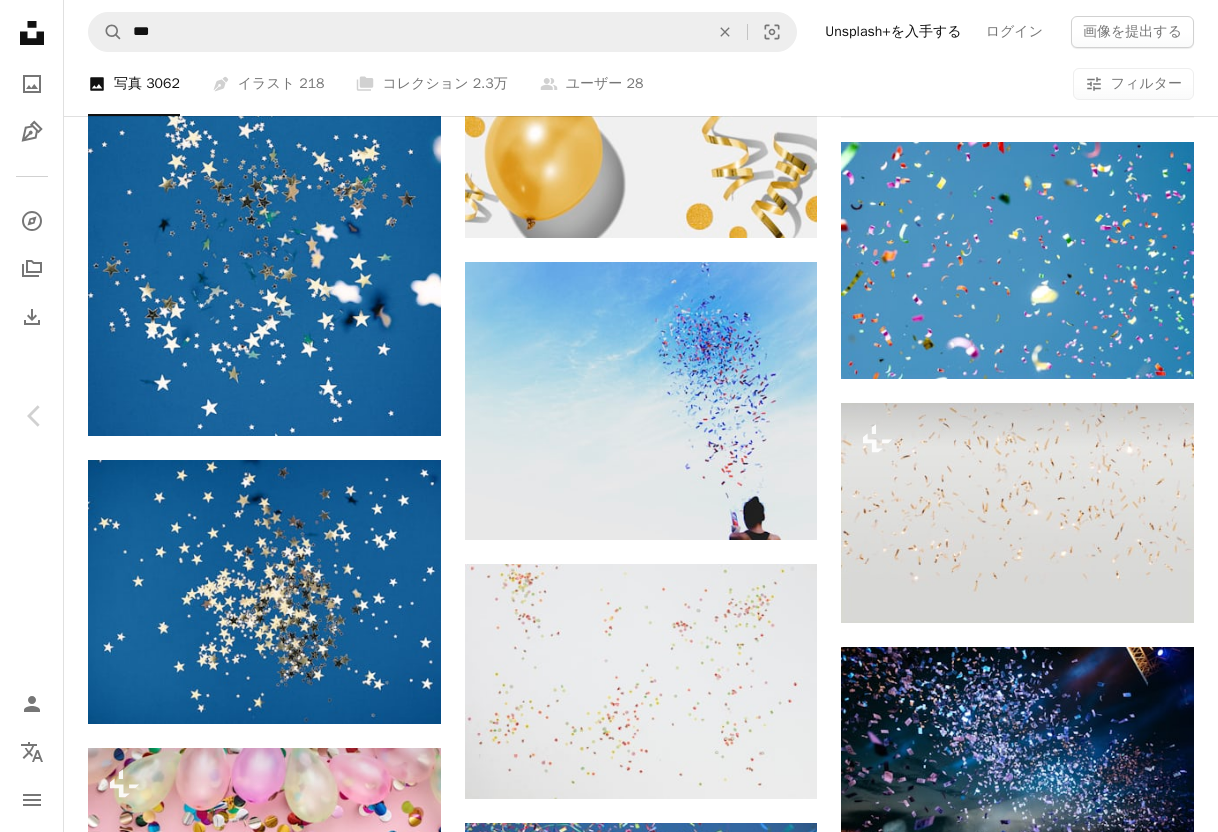 click on "An X shape" at bounding box center (20, 20) 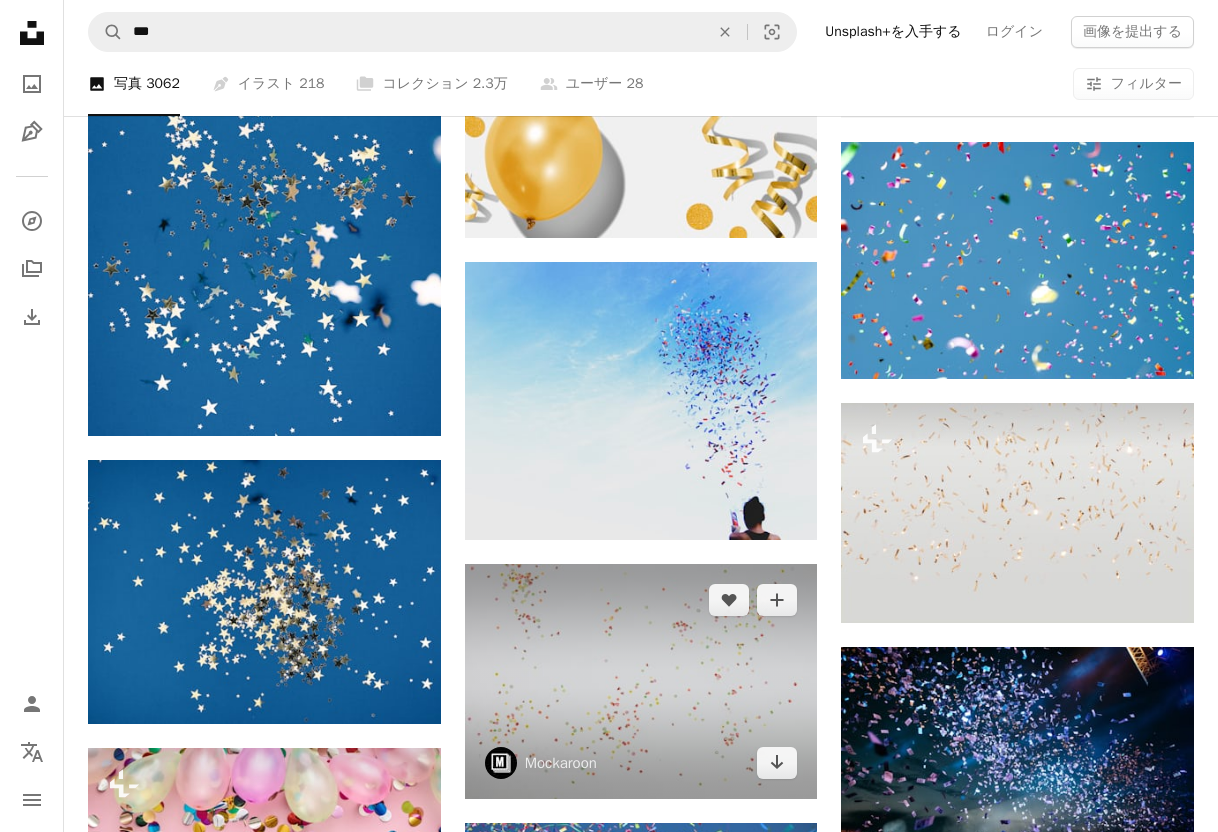 click at bounding box center [641, 681] 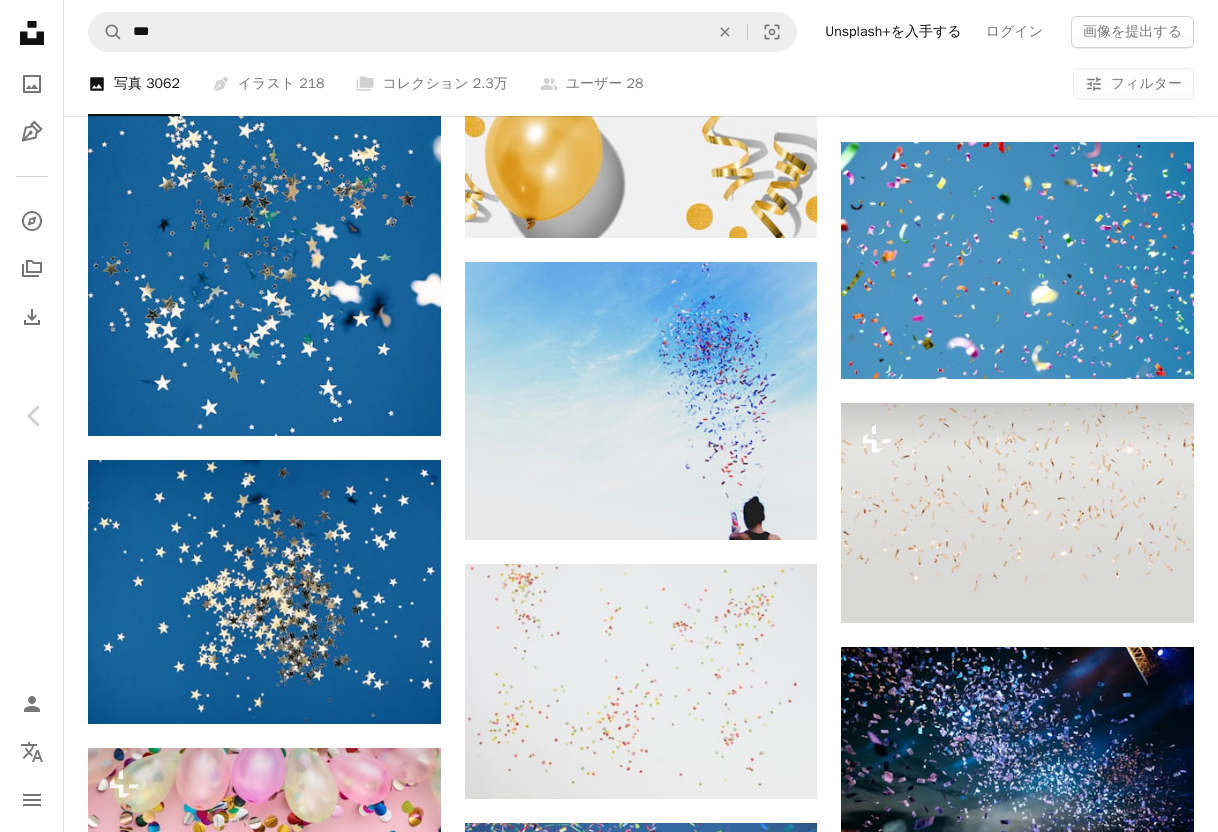 drag, startPoint x: 16, startPoint y: 17, endPoint x: 335, endPoint y: 291, distance: 420.51993 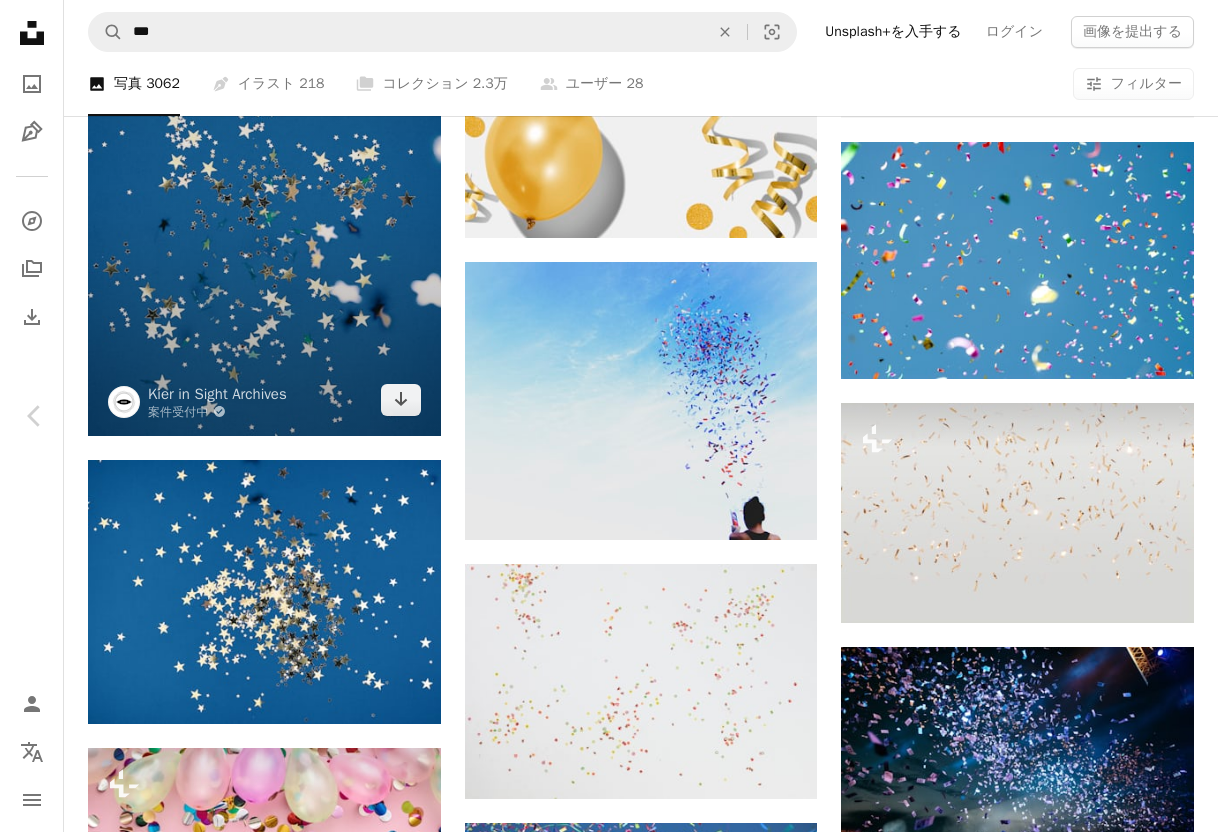 click on "An X shape" at bounding box center (20, 20) 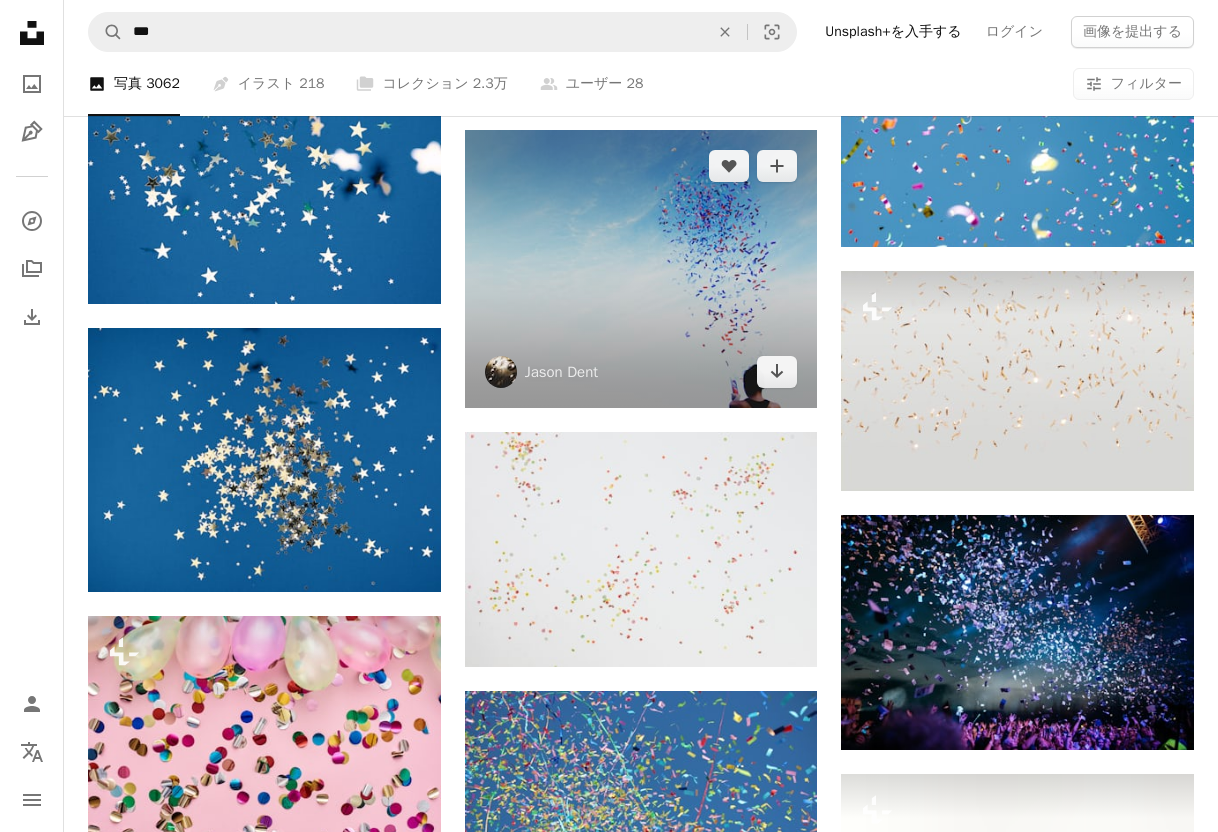 scroll, scrollTop: 1173, scrollLeft: 0, axis: vertical 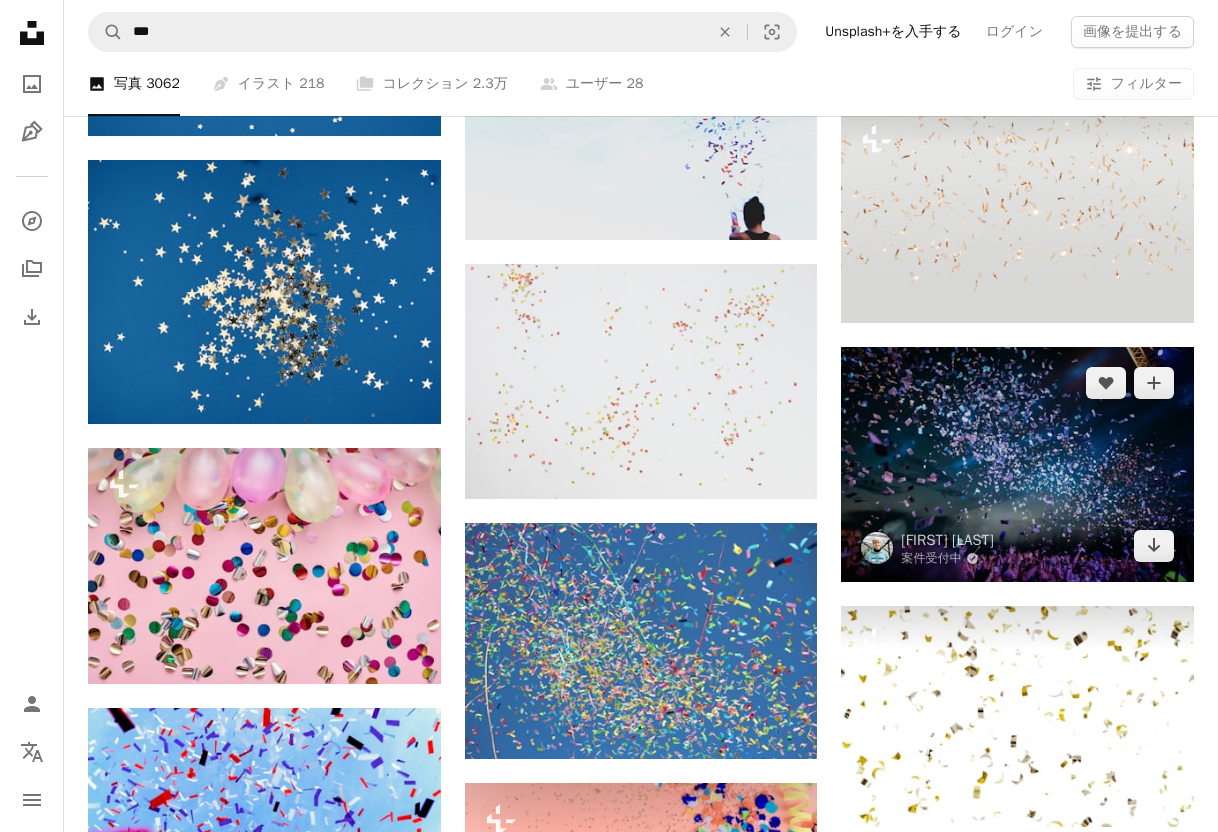 click at bounding box center [1017, 464] 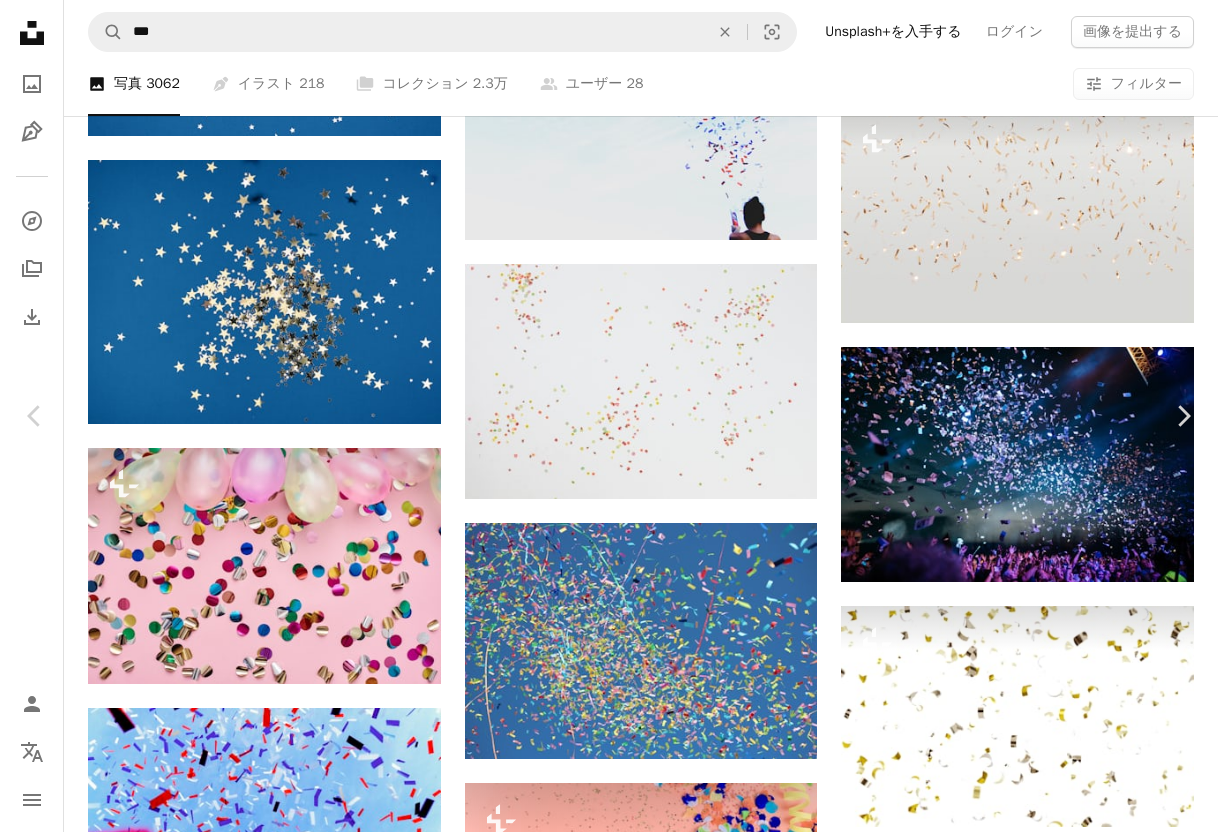 click on "An X shape" at bounding box center [20, 20] 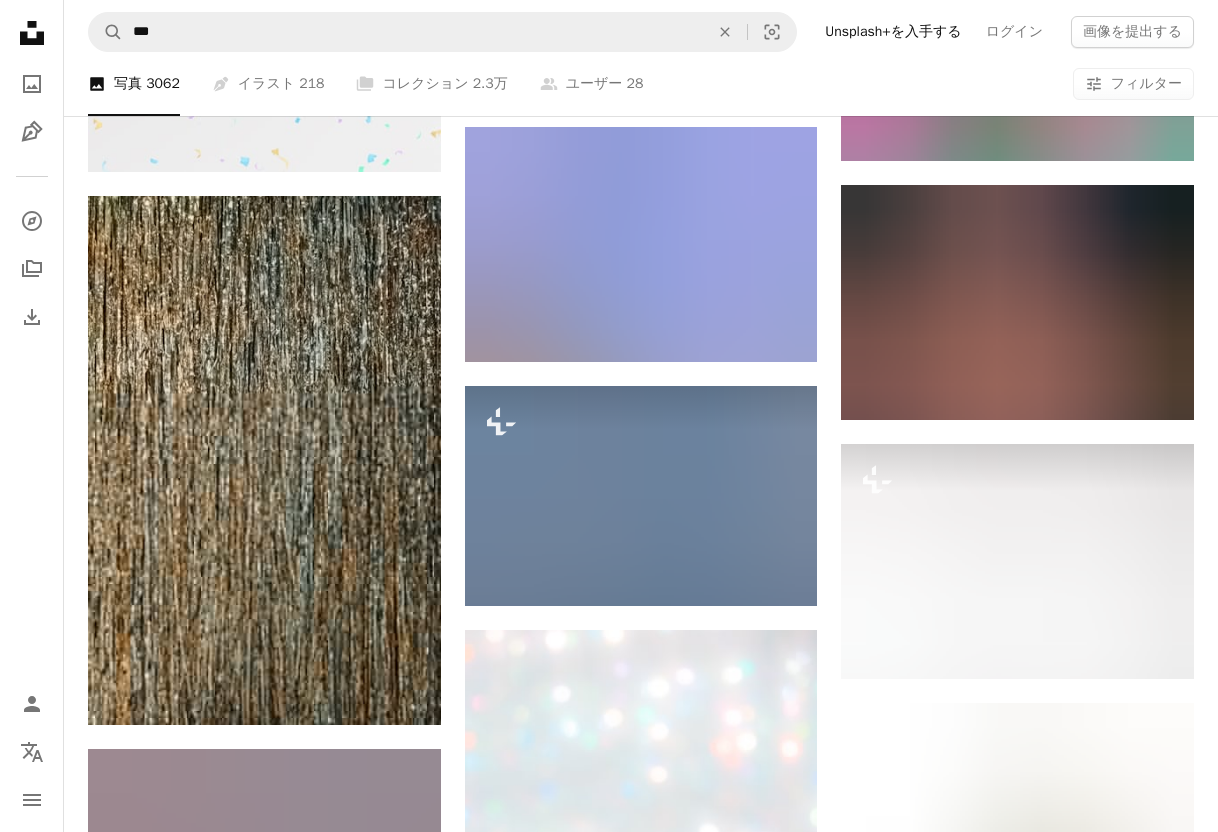 scroll, scrollTop: 4379, scrollLeft: 0, axis: vertical 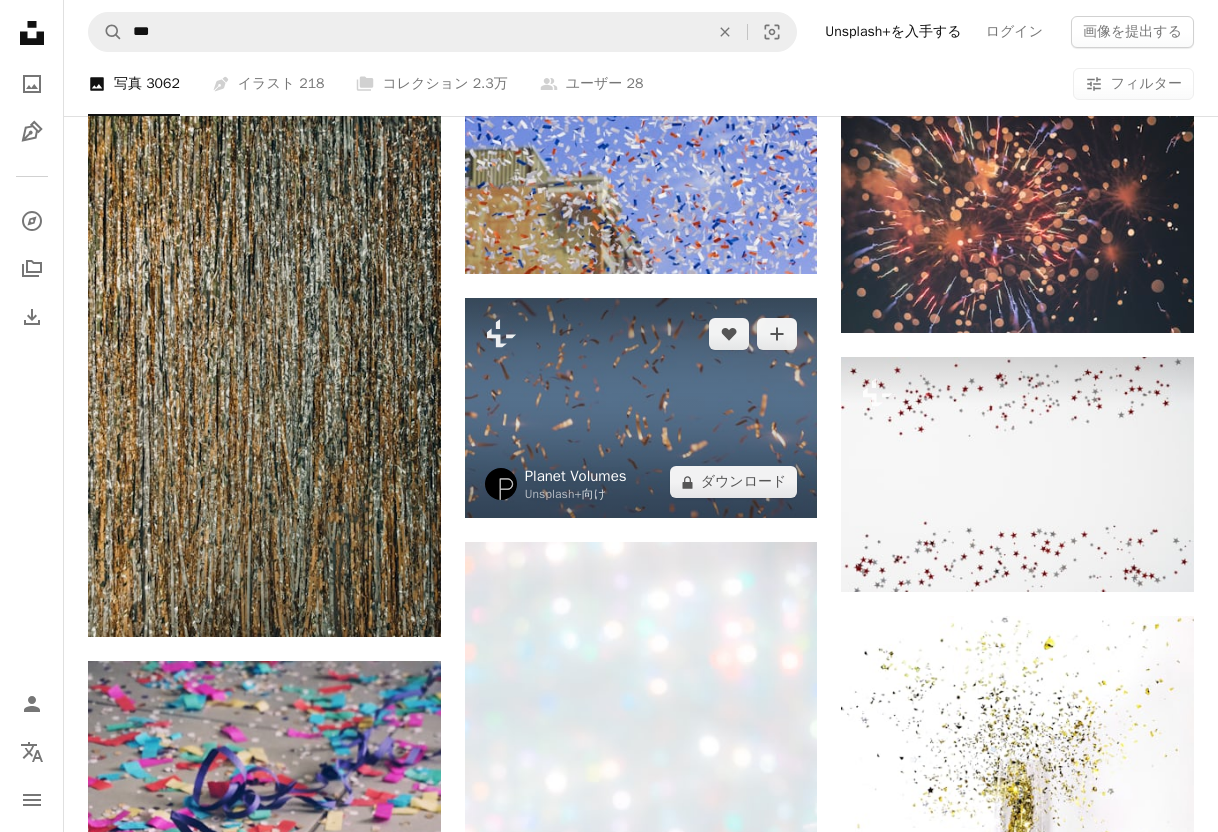 click on "Planet Volumes" at bounding box center [576, 476] 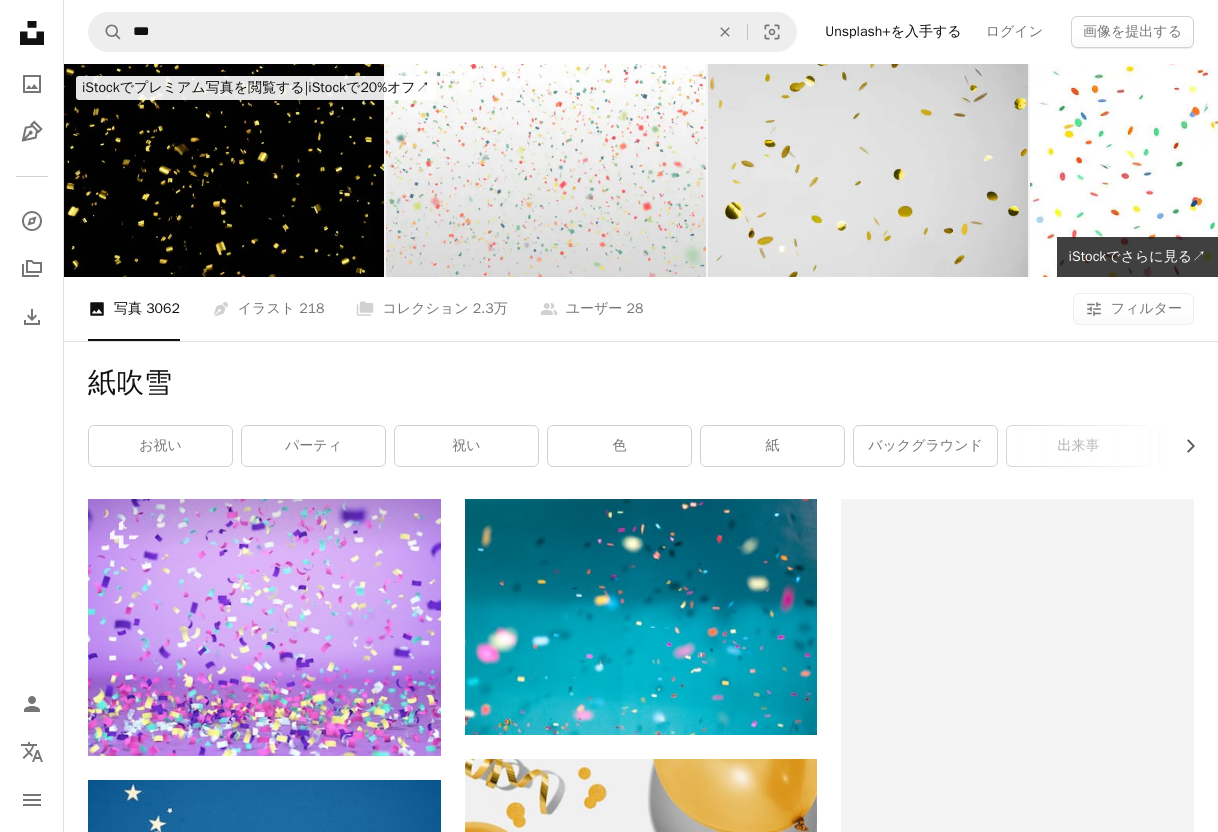 scroll, scrollTop: 4379, scrollLeft: 0, axis: vertical 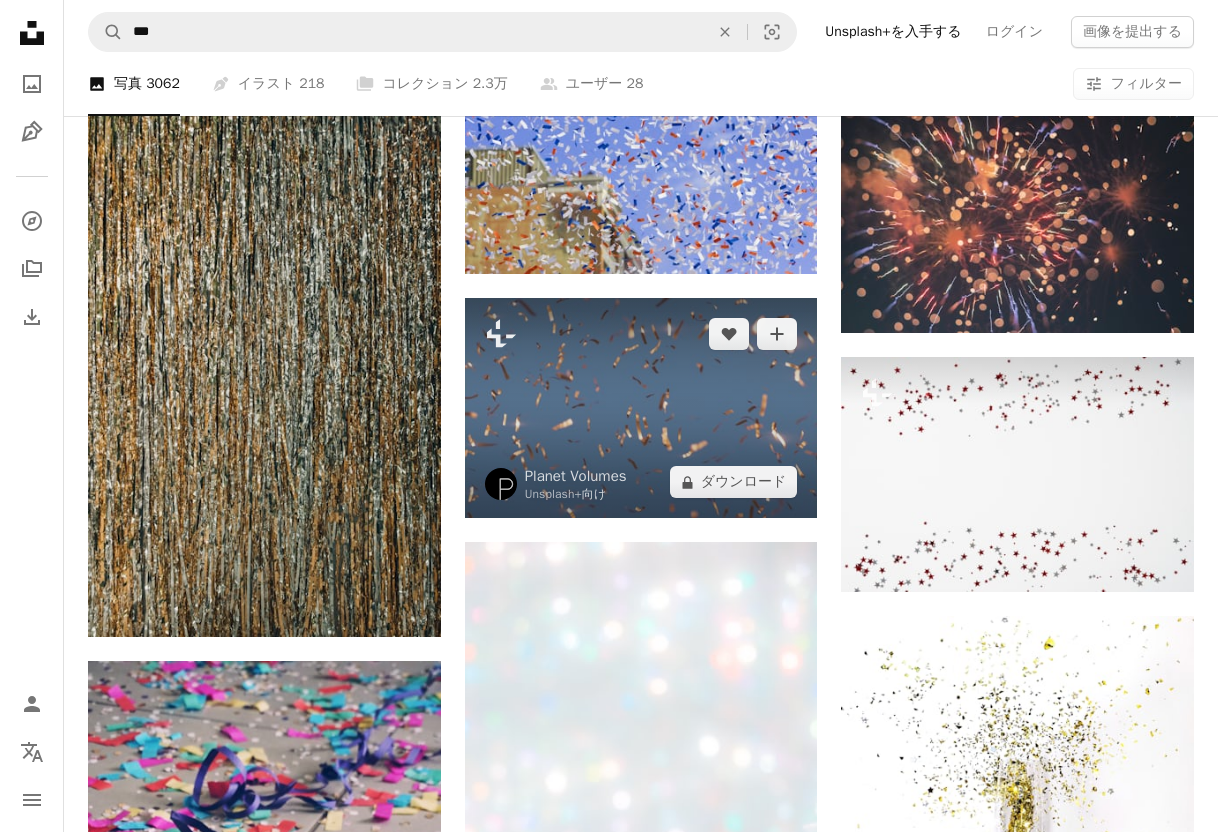 click at bounding box center (641, 408) 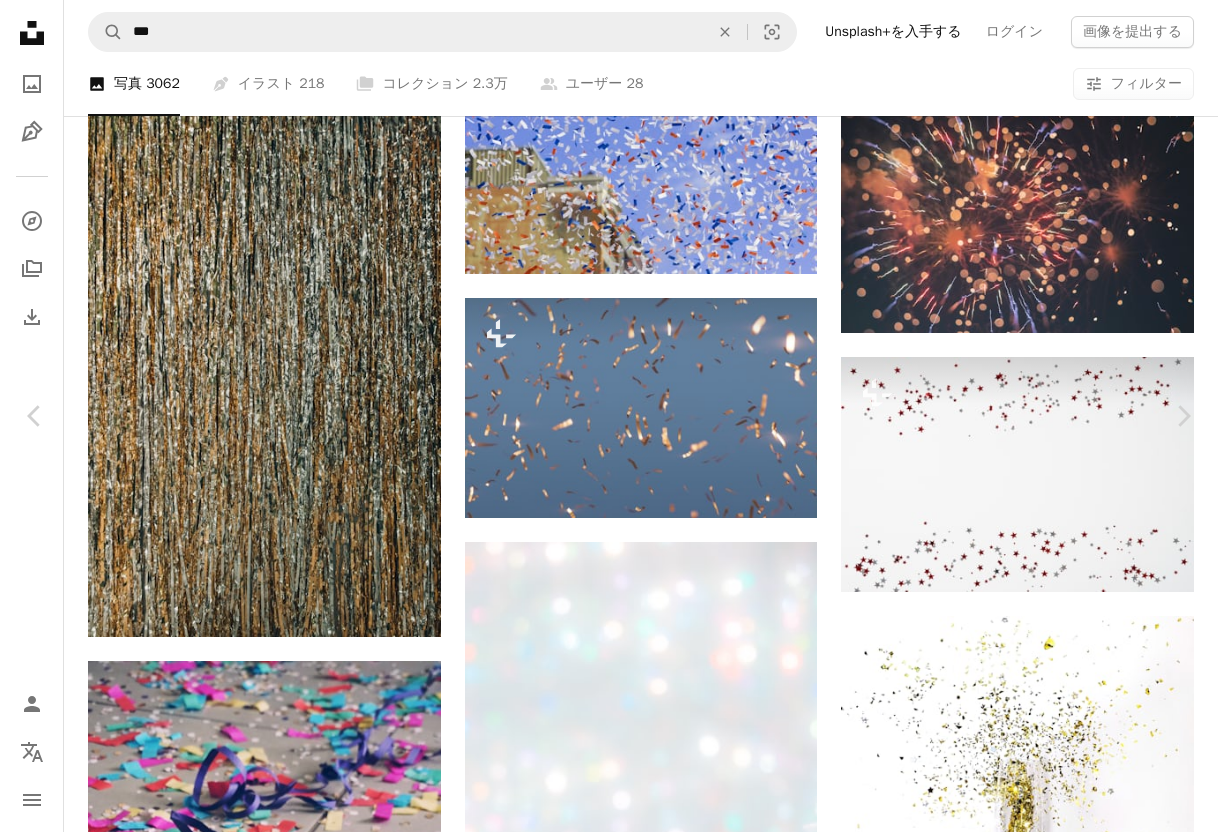 type 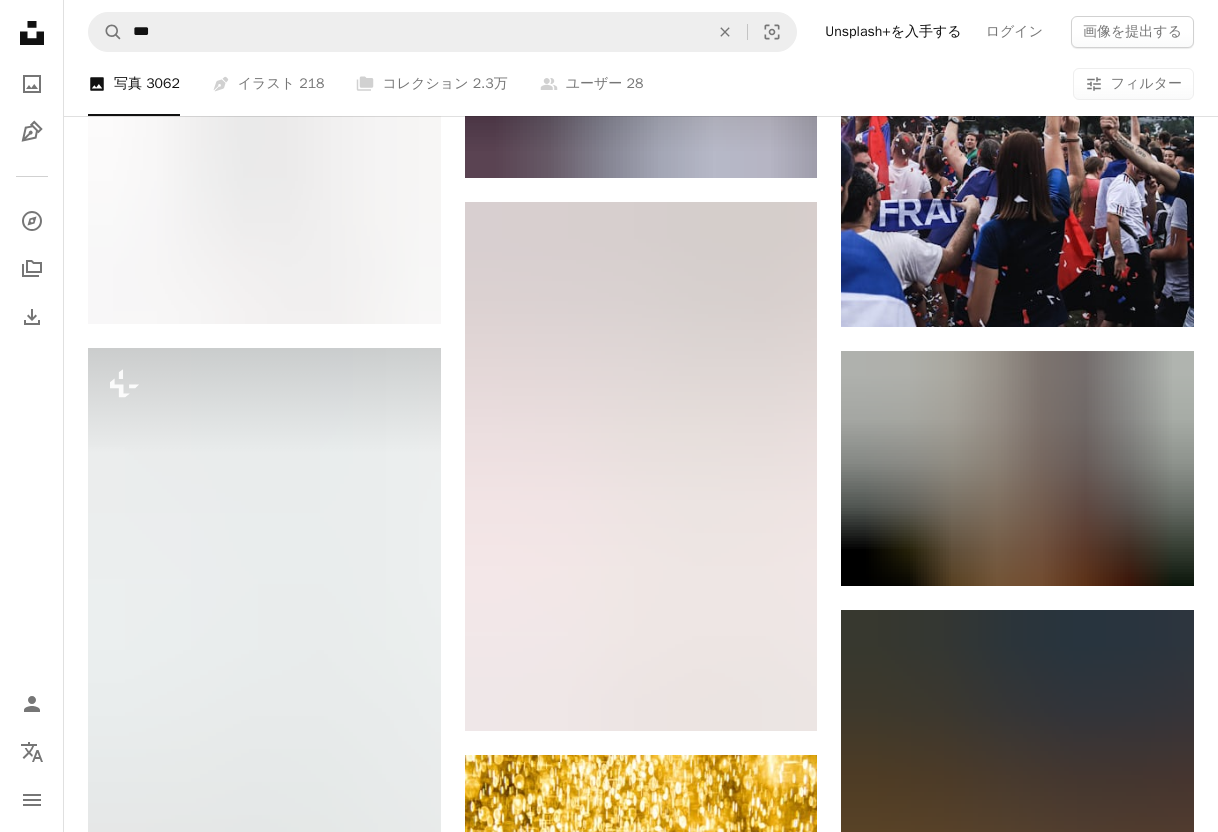 scroll, scrollTop: 19328, scrollLeft: 0, axis: vertical 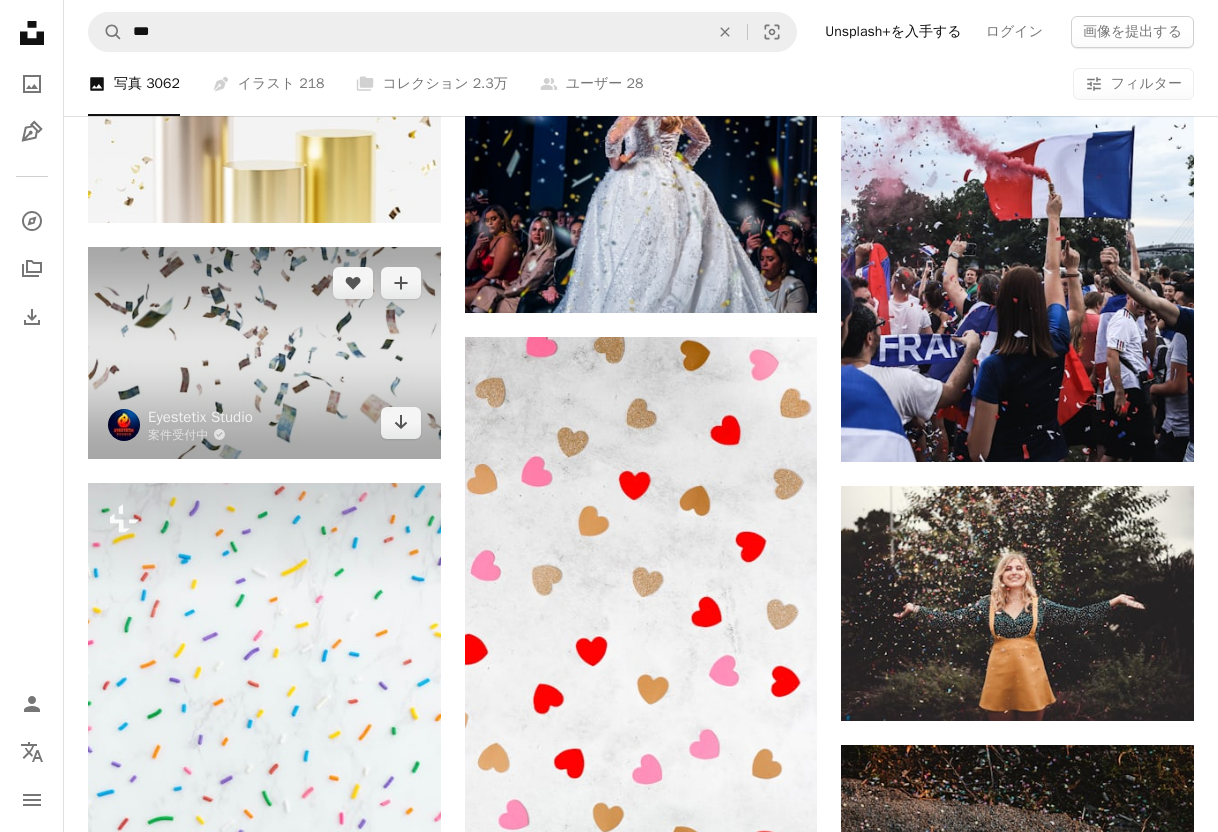 click at bounding box center [264, 353] 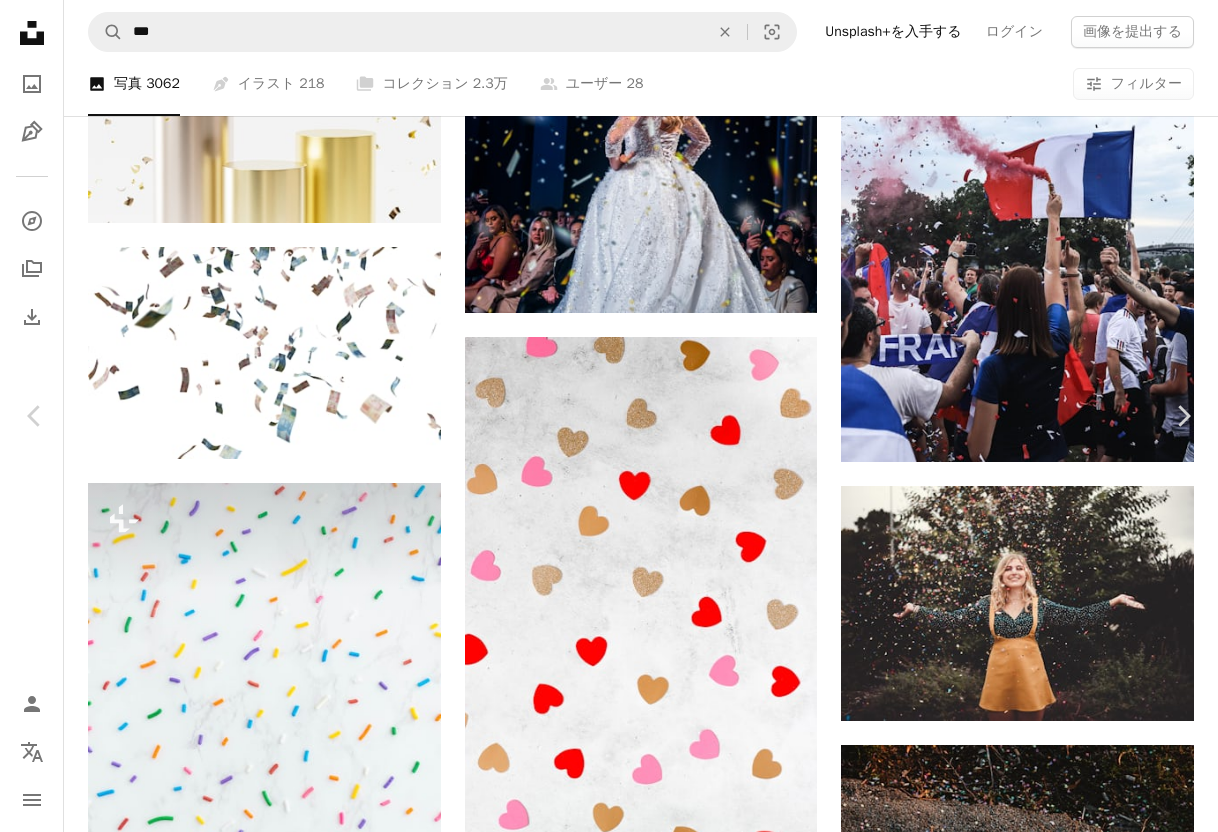 scroll, scrollTop: 4, scrollLeft: 0, axis: vertical 